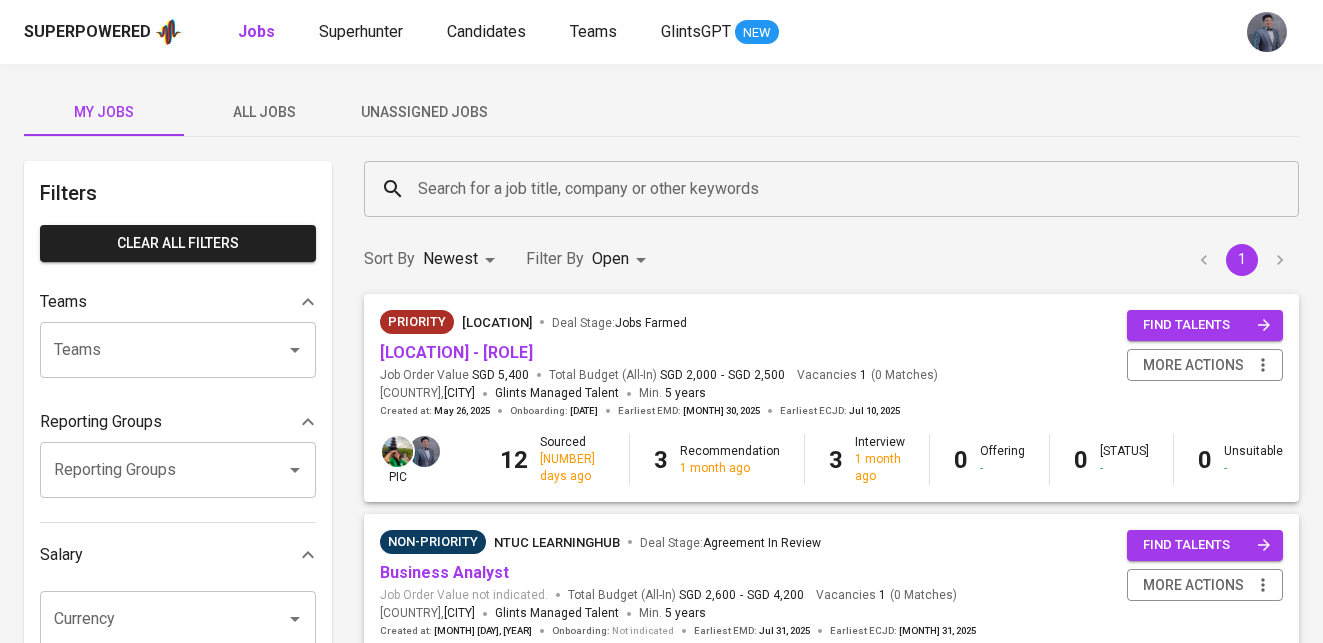scroll, scrollTop: 0, scrollLeft: 0, axis: both 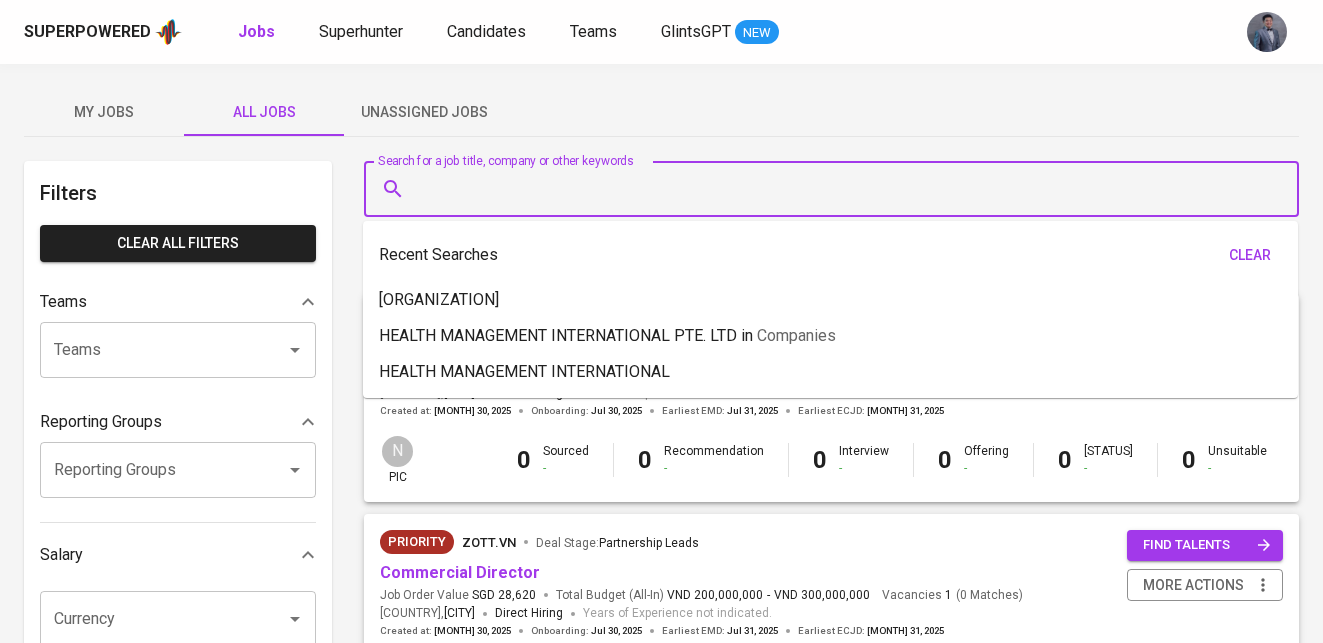 click on "Search for a job title, company or other keywords" at bounding box center (836, 189) 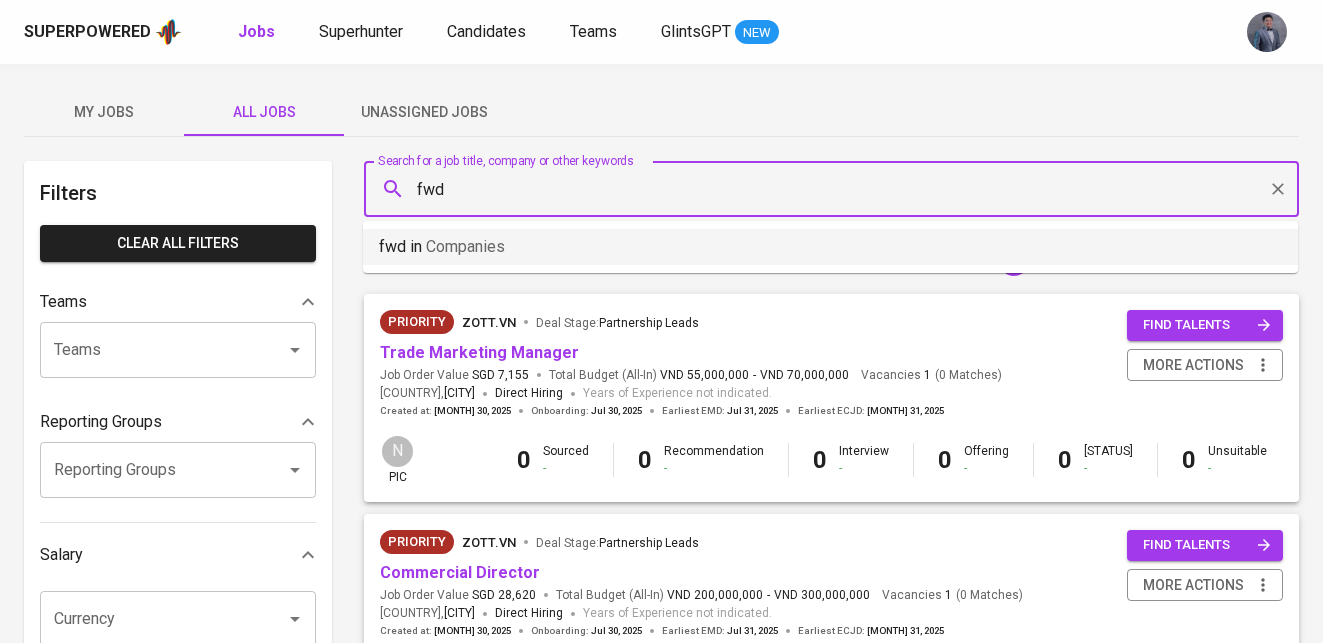 click on "fwd   in   Companies" at bounding box center [830, 247] 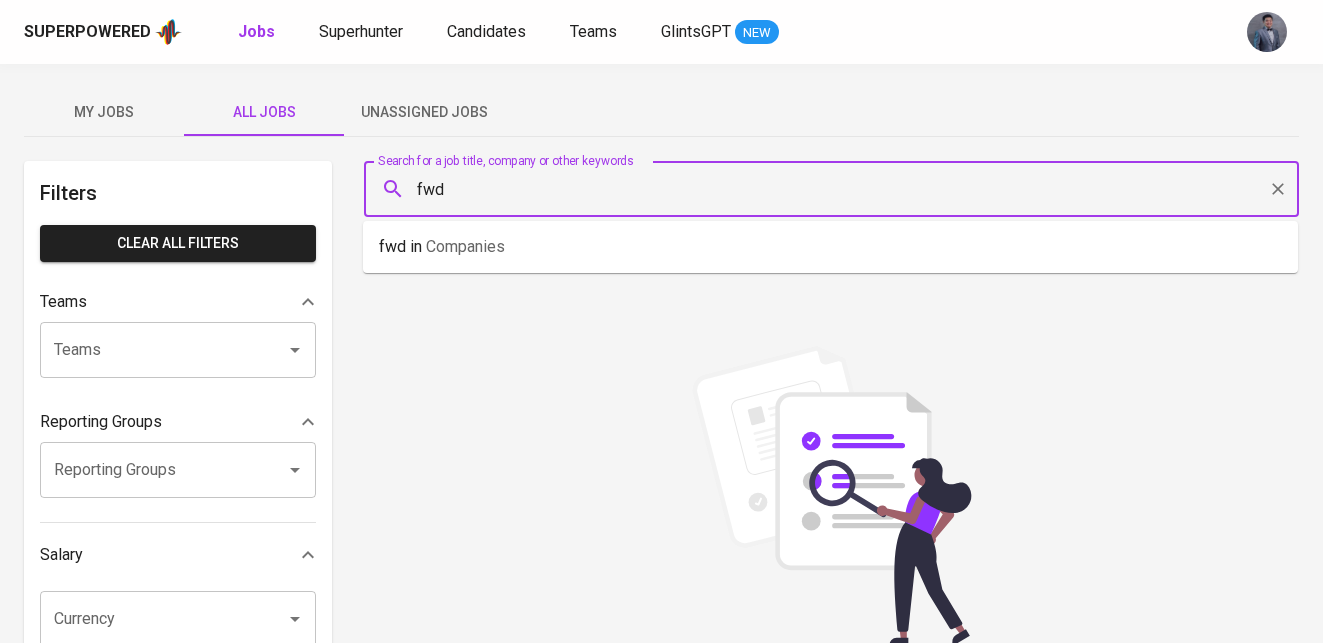click on "fwd" at bounding box center (836, 189) 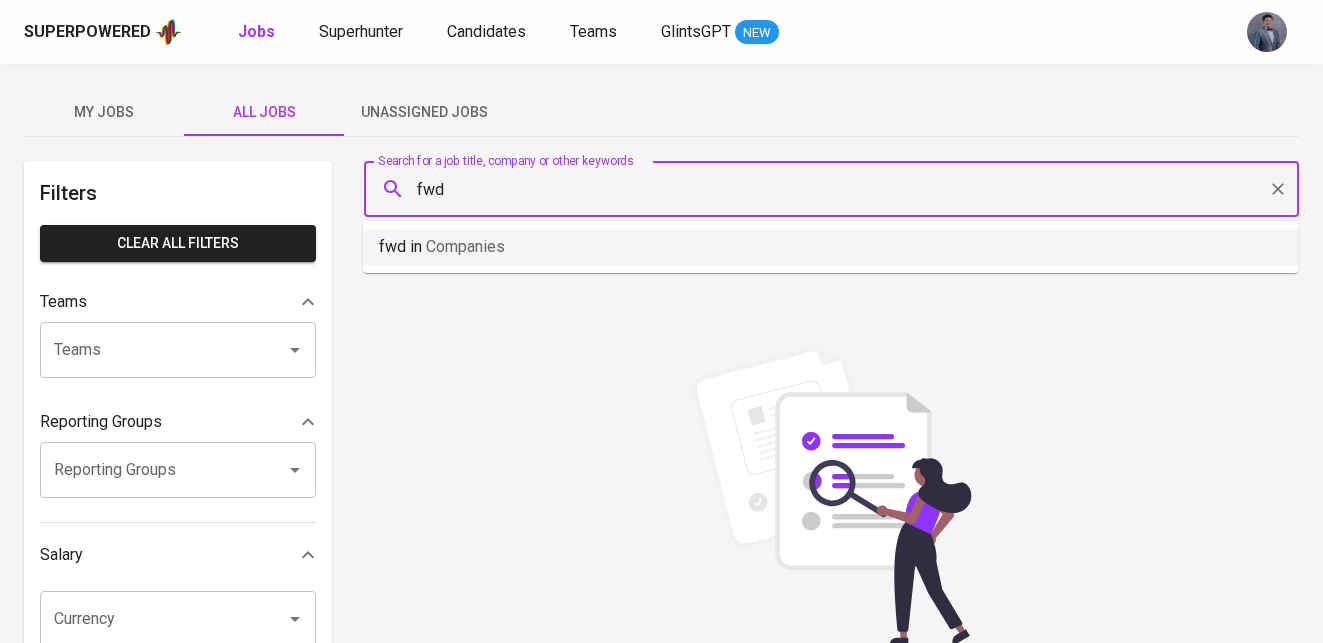 click on "fwd   in   Companies" at bounding box center (830, 247) 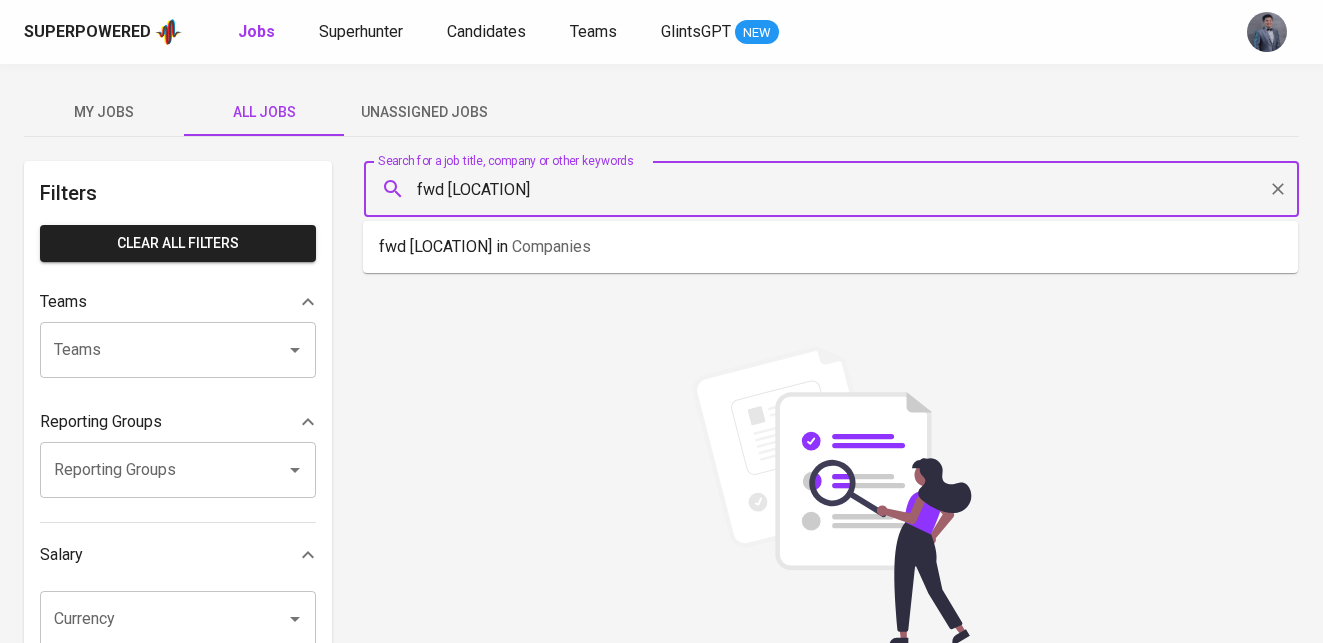 type on "fwd [LOCATION]" 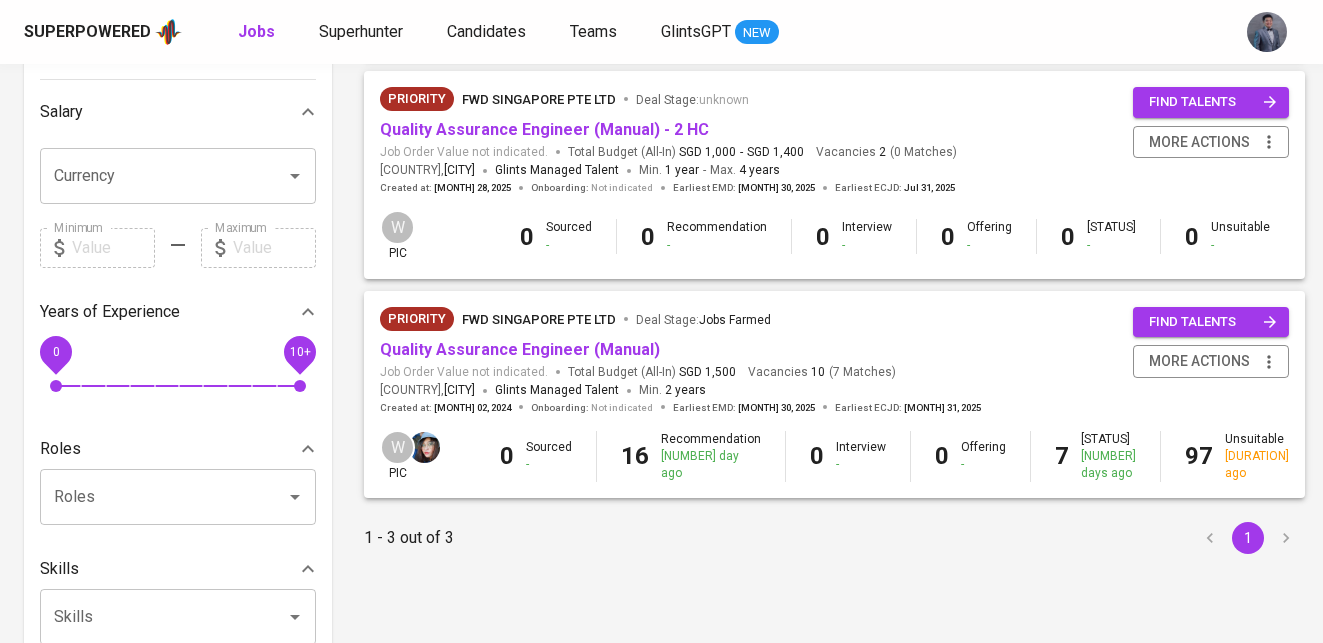 scroll, scrollTop: 450, scrollLeft: 0, axis: vertical 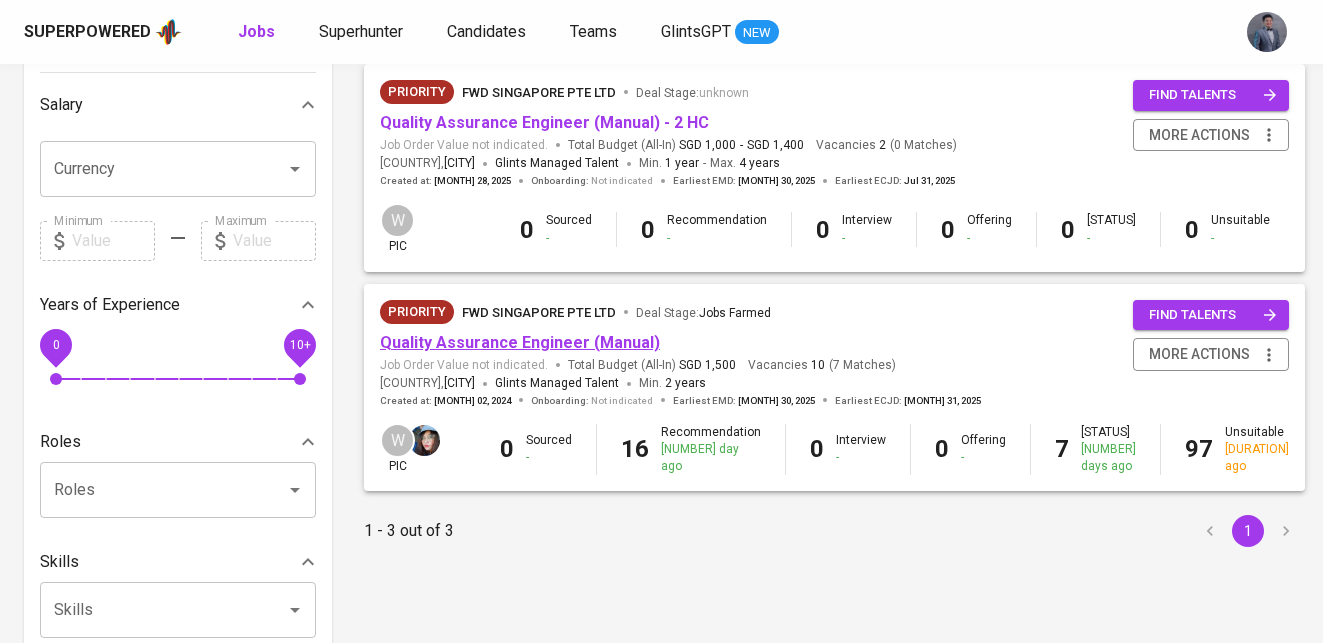 click on "Quality Assurance Engineer (Manual)" at bounding box center (520, 342) 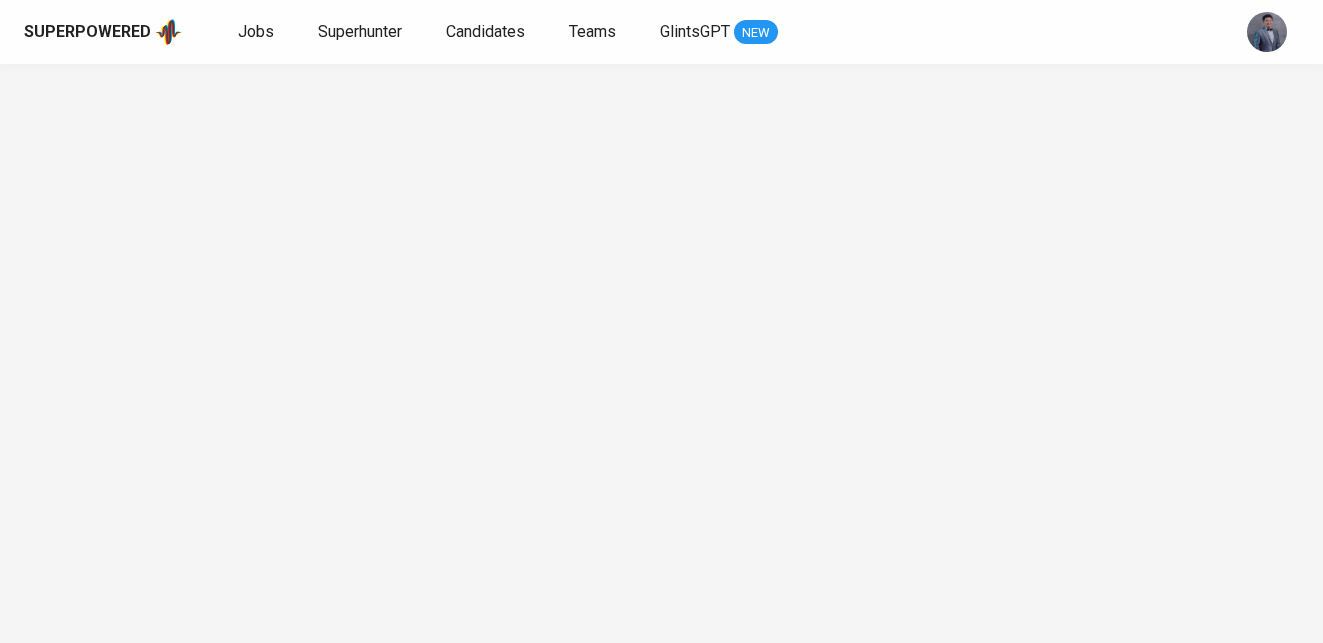 scroll, scrollTop: 0, scrollLeft: 0, axis: both 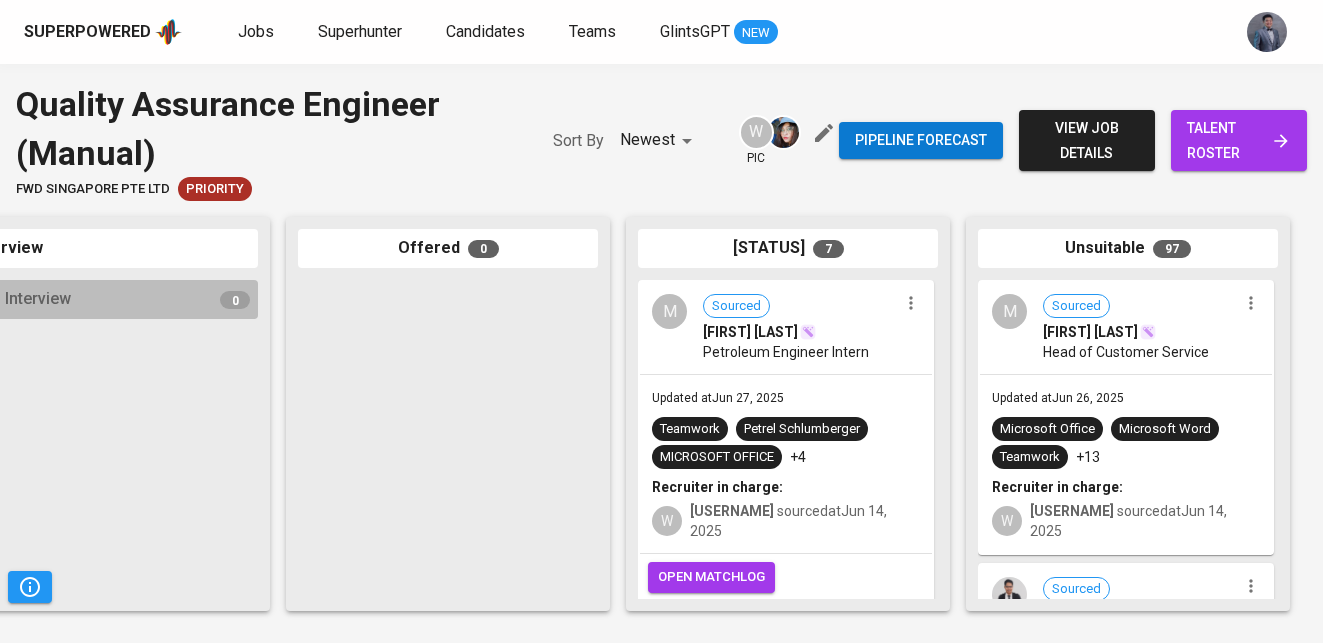 click on "Petroleum Engineer Intern" at bounding box center [786, 352] 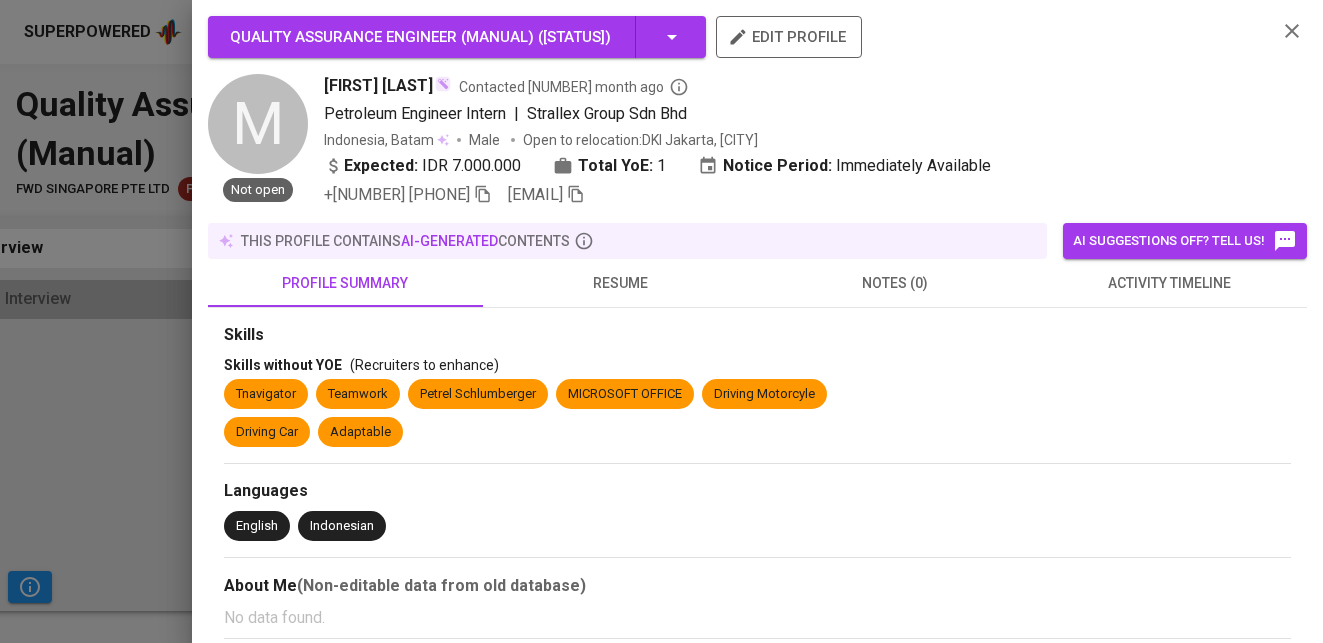 click on "resume" at bounding box center (345, 283) 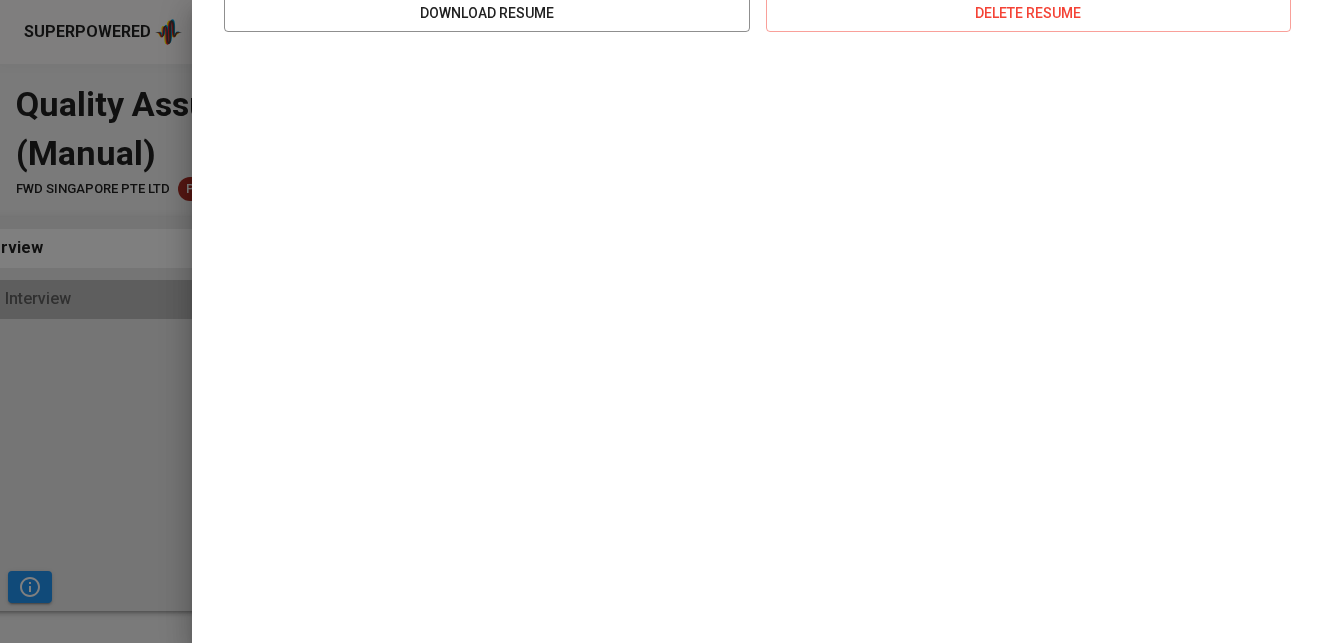 scroll, scrollTop: 0, scrollLeft: 0, axis: both 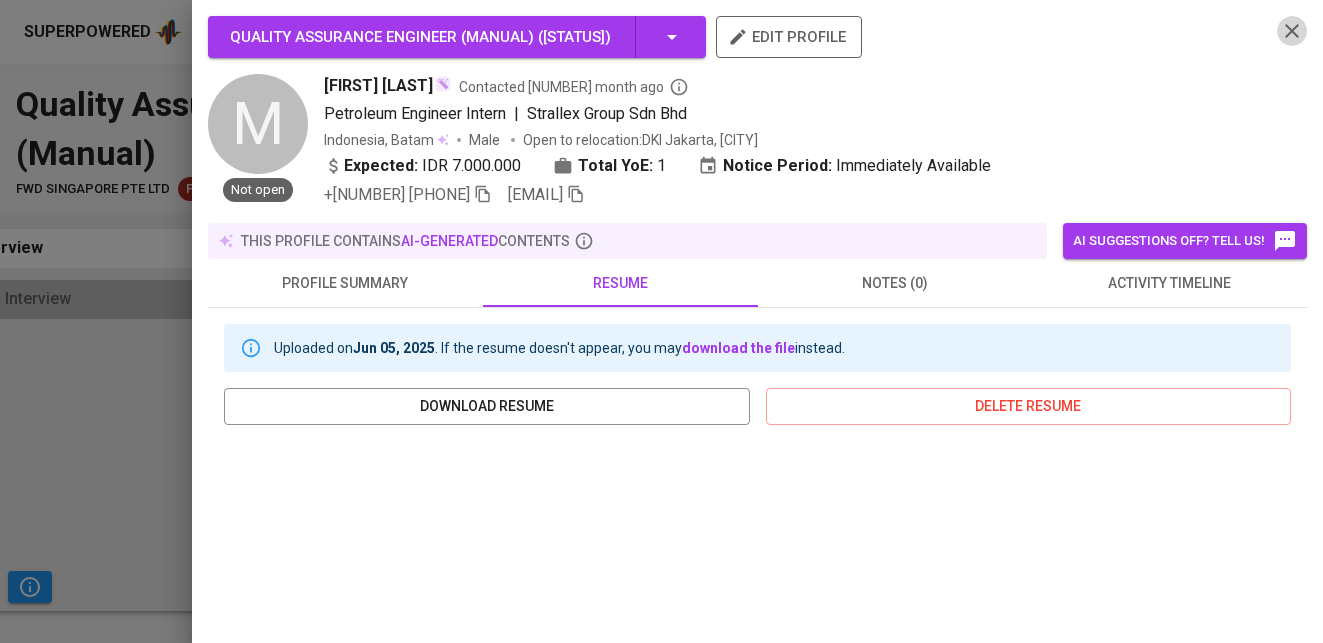 click at bounding box center (483, 194) 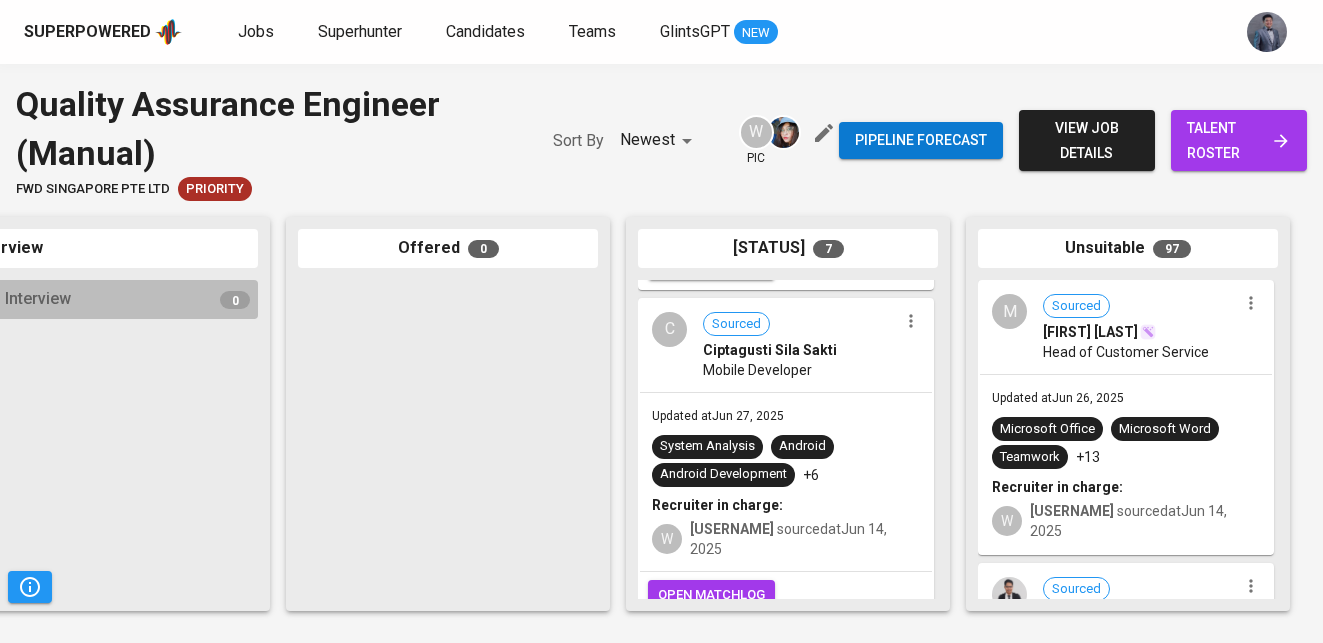 scroll, scrollTop: 335, scrollLeft: 0, axis: vertical 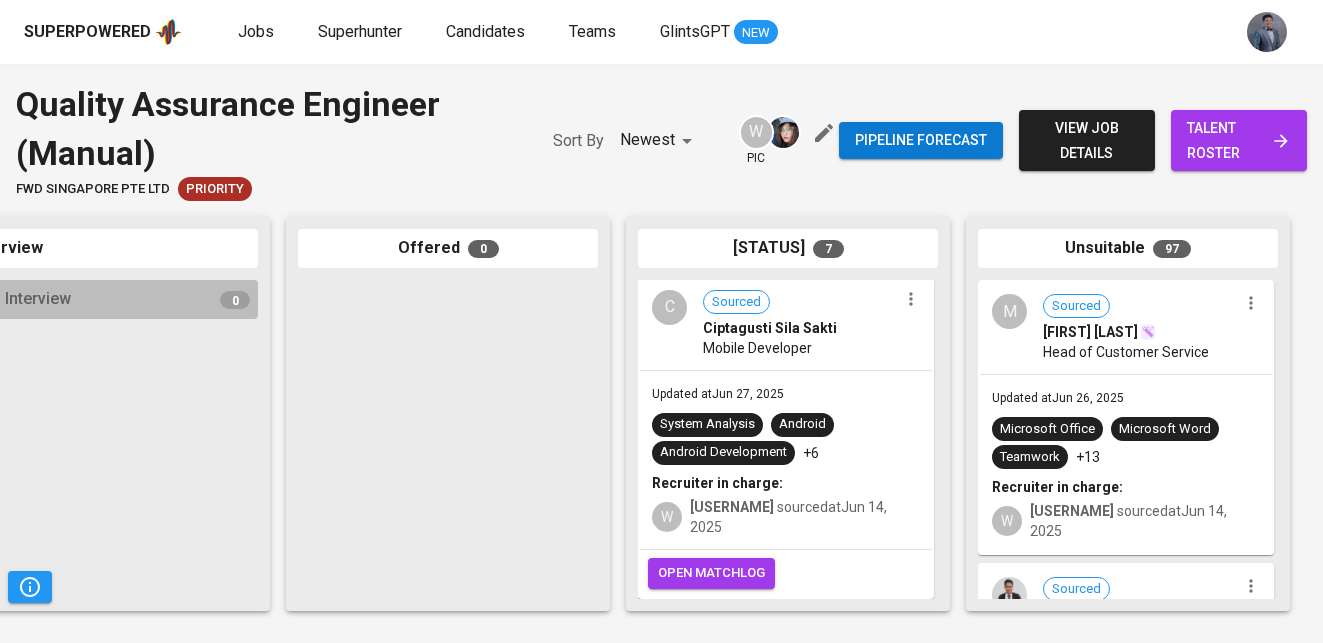 click on "Updated at [DATE] System Analysis Android Android Development +6 Recruiter in charge: W [PERSON] sourced at [DATE]" at bounding box center (786, 460) 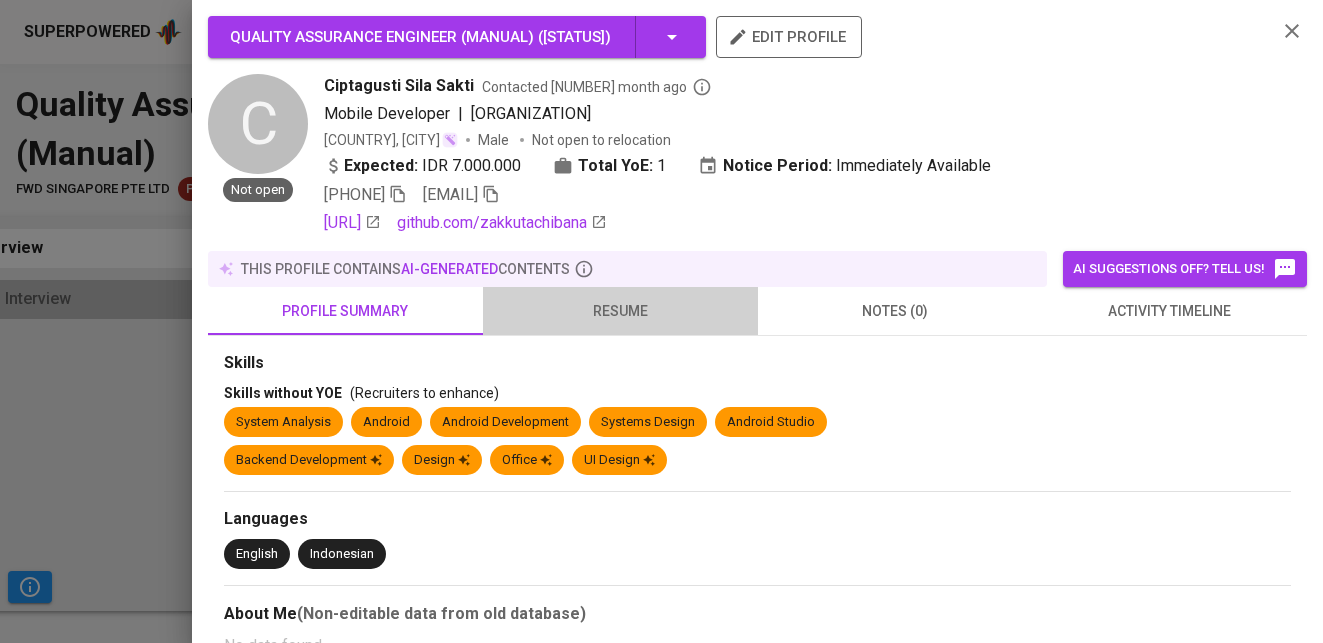 click on "resume" at bounding box center (345, 311) 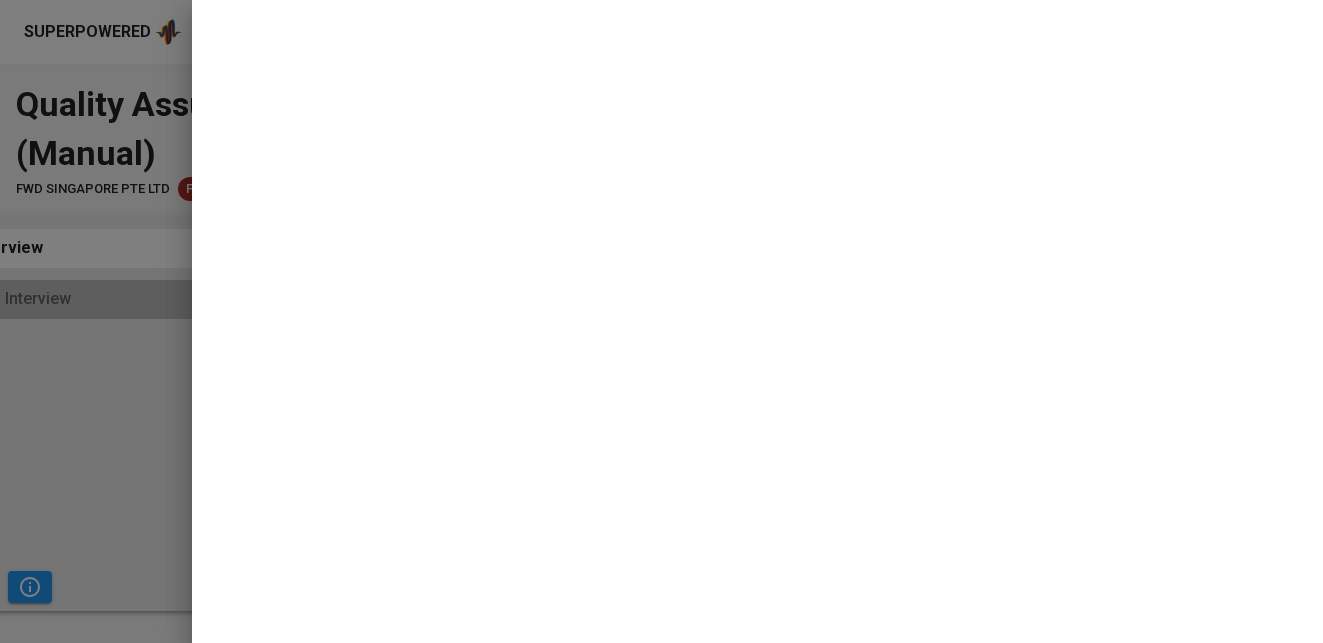 scroll, scrollTop: 0, scrollLeft: 0, axis: both 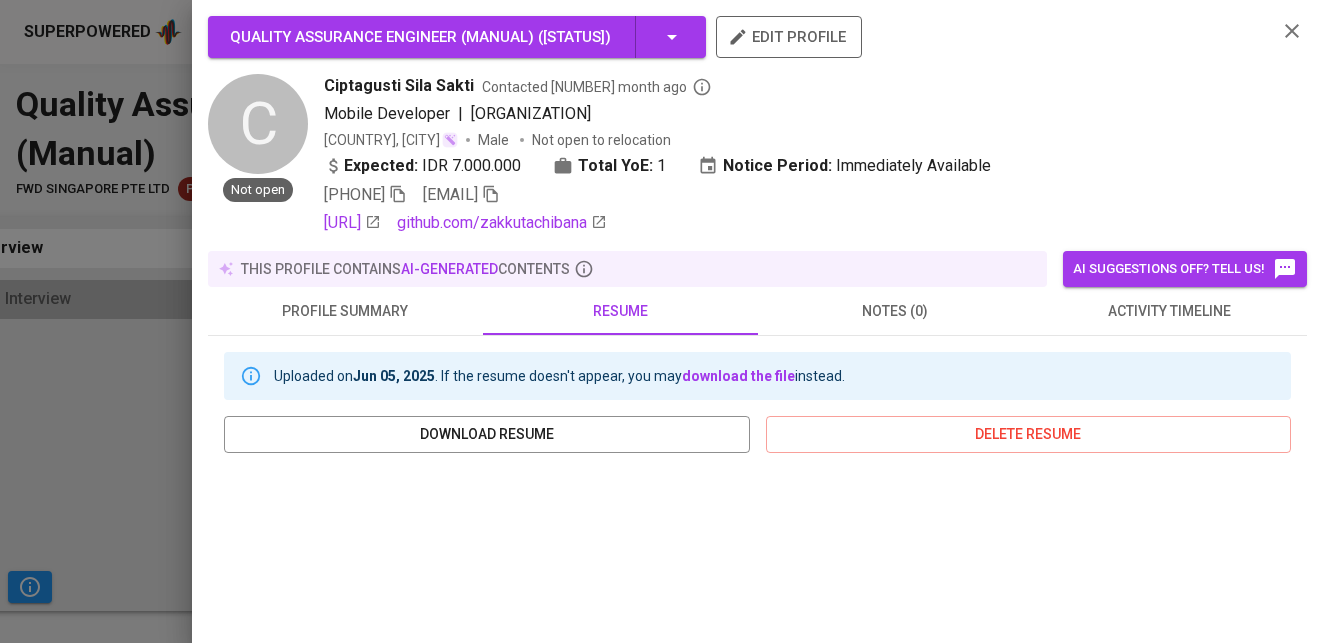 drag, startPoint x: 1293, startPoint y: 18, endPoint x: 1263, endPoint y: 42, distance: 38.418747 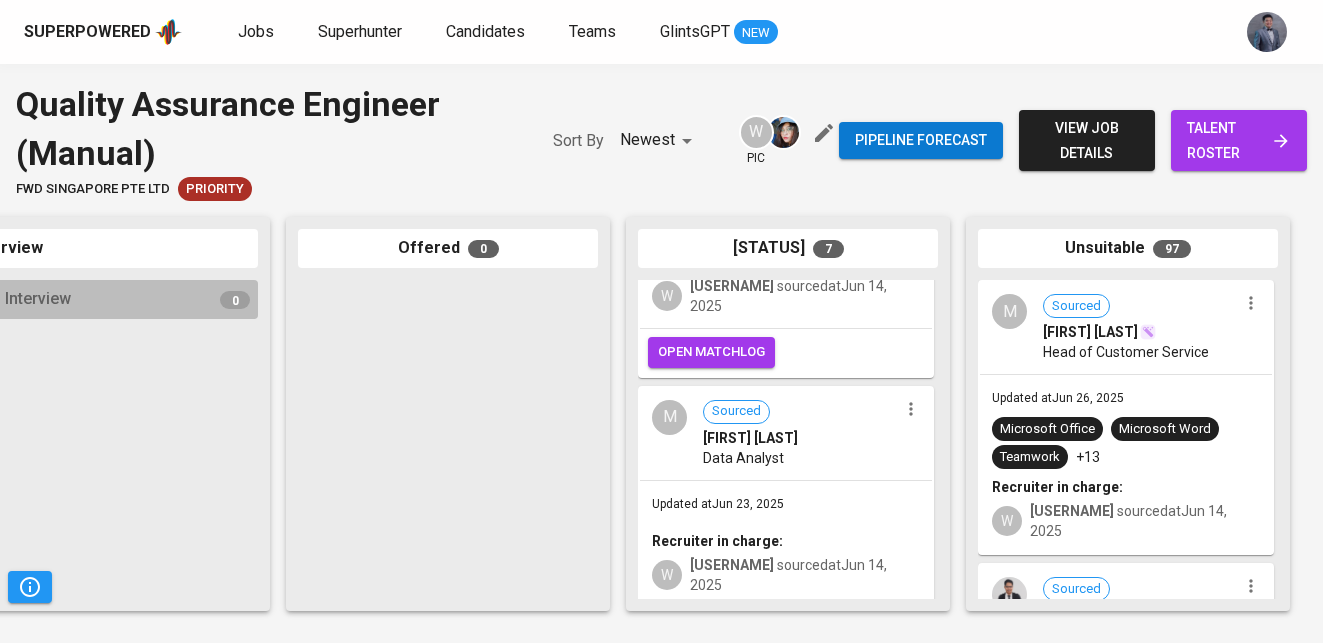 scroll, scrollTop: 587, scrollLeft: 0, axis: vertical 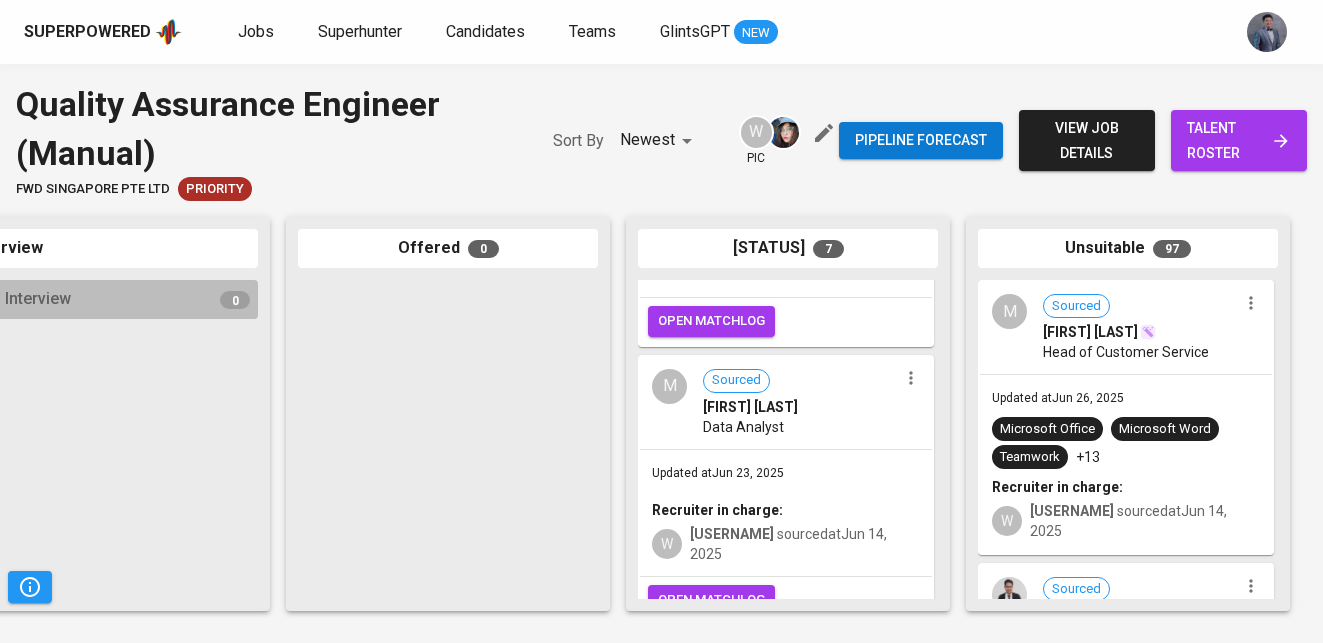 click on "[FIRST] [LAST]" at bounding box center (750, 407) 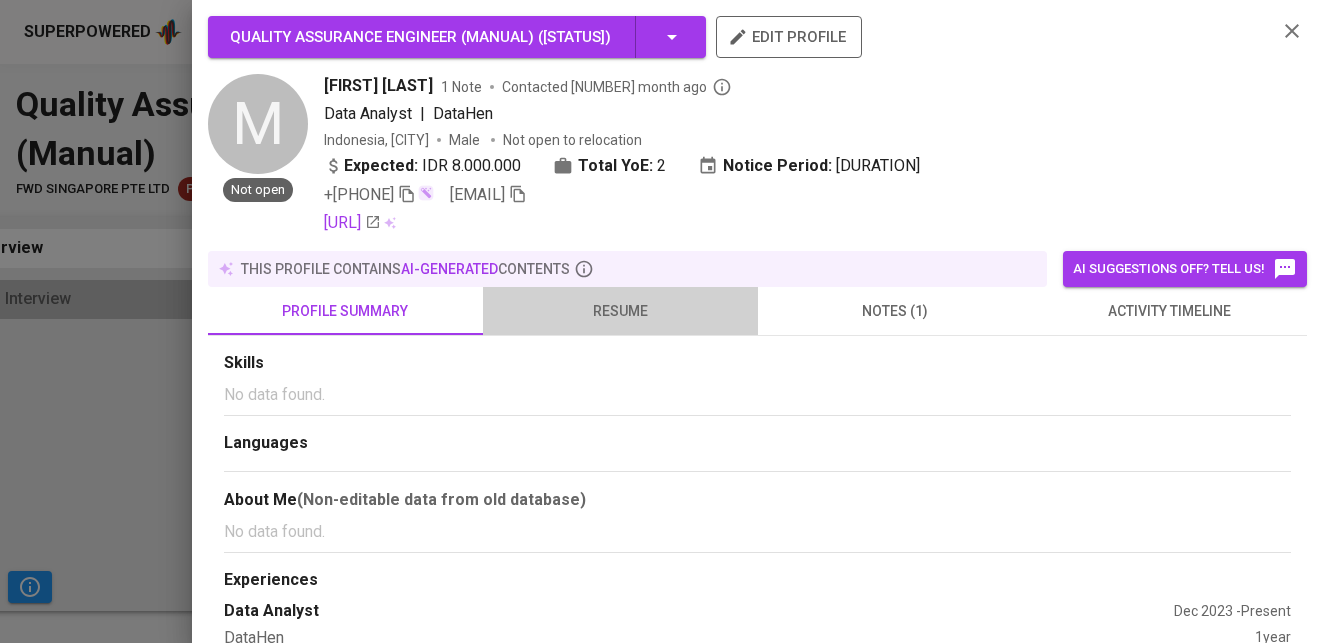 click on "resume" at bounding box center [345, 311] 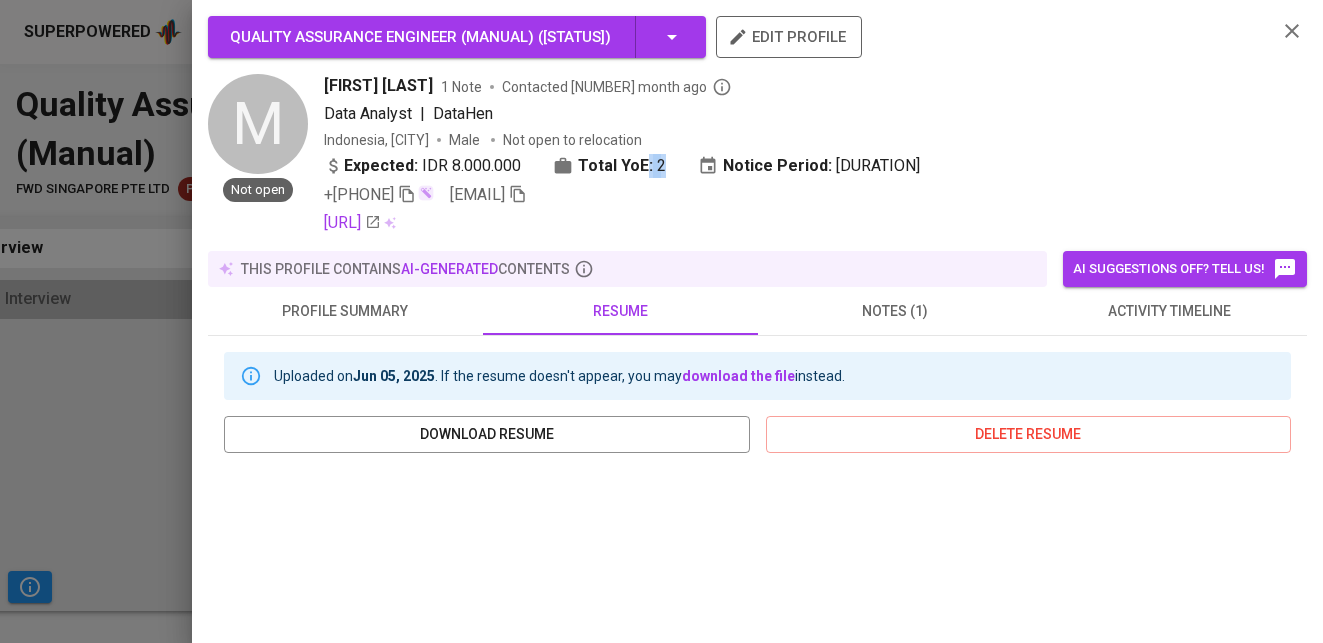 drag, startPoint x: 638, startPoint y: 169, endPoint x: 662, endPoint y: 169, distance: 24 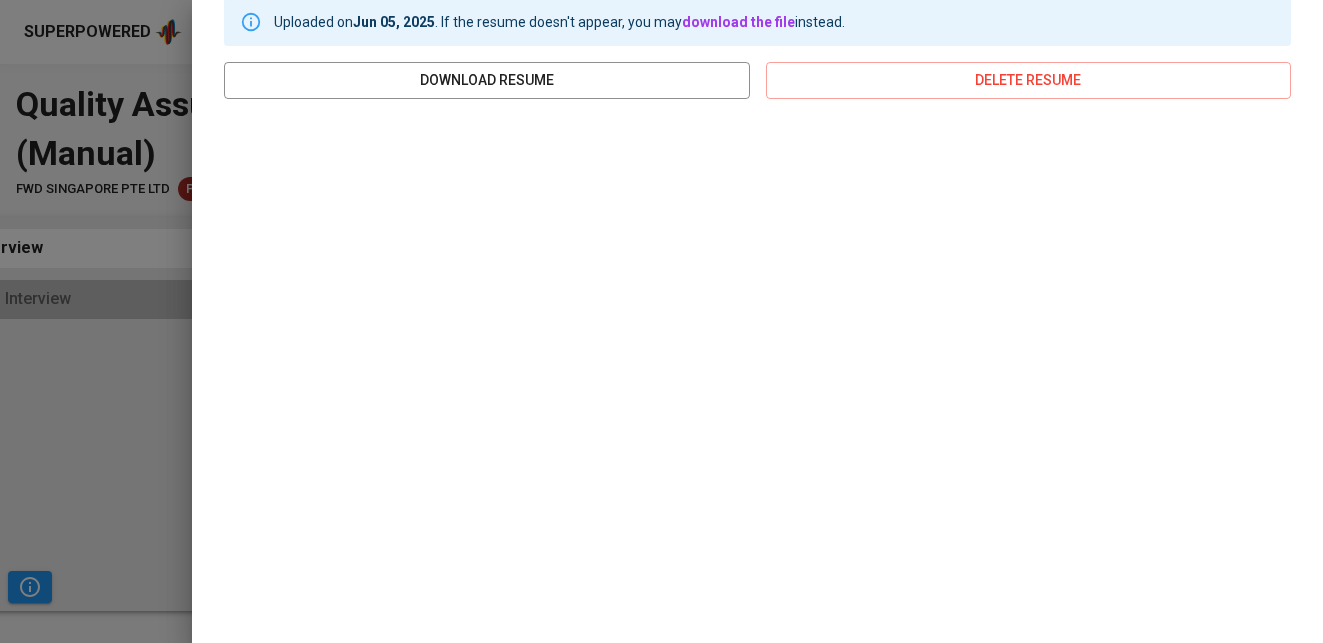 scroll, scrollTop: 23, scrollLeft: 0, axis: vertical 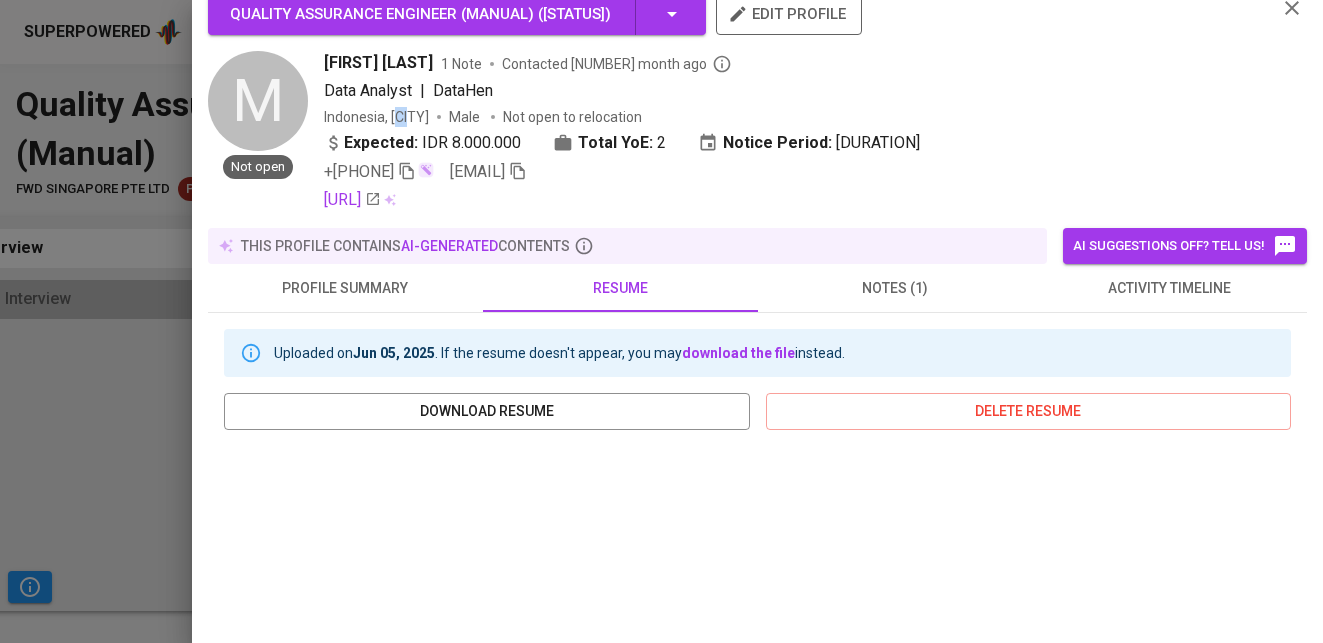 click on "Indonesia, [CITY]" at bounding box center [376, 117] 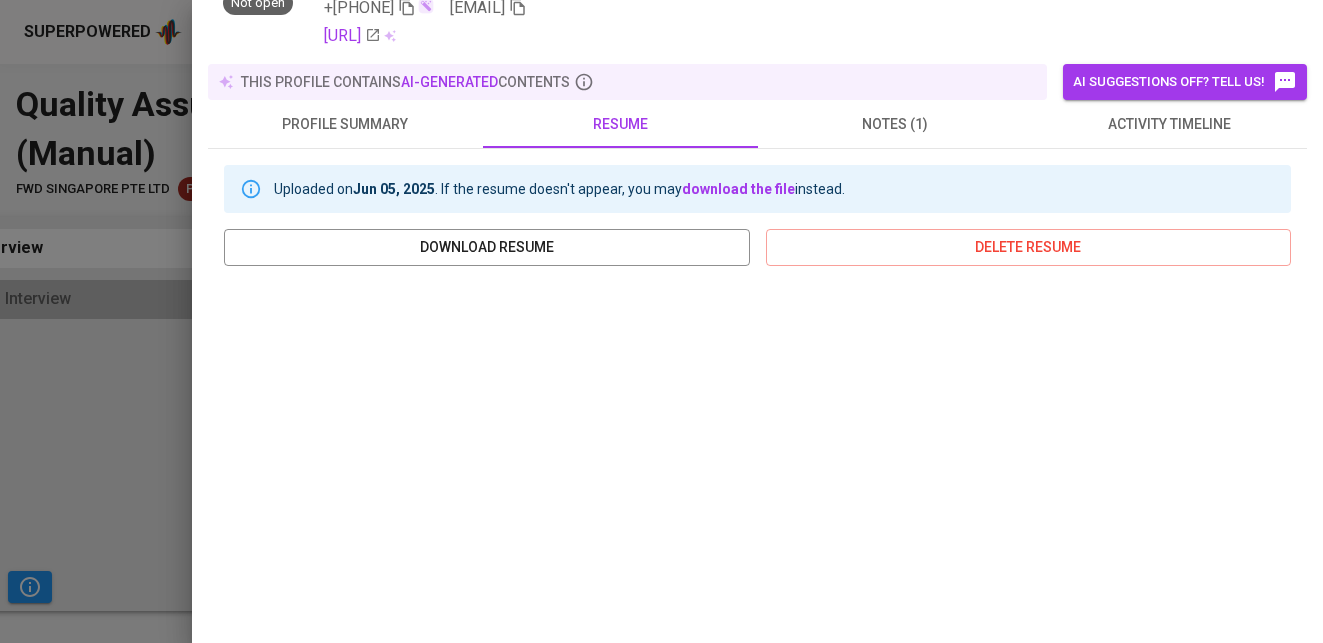 scroll, scrollTop: 0, scrollLeft: 0, axis: both 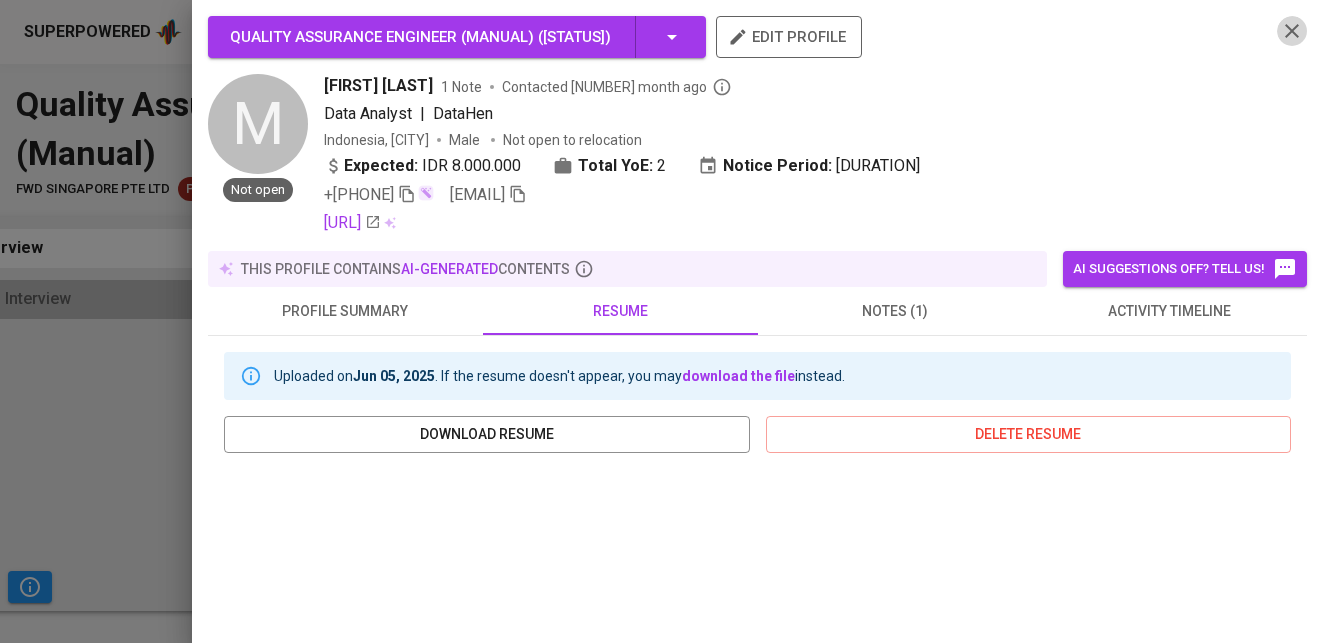 click at bounding box center (407, 194) 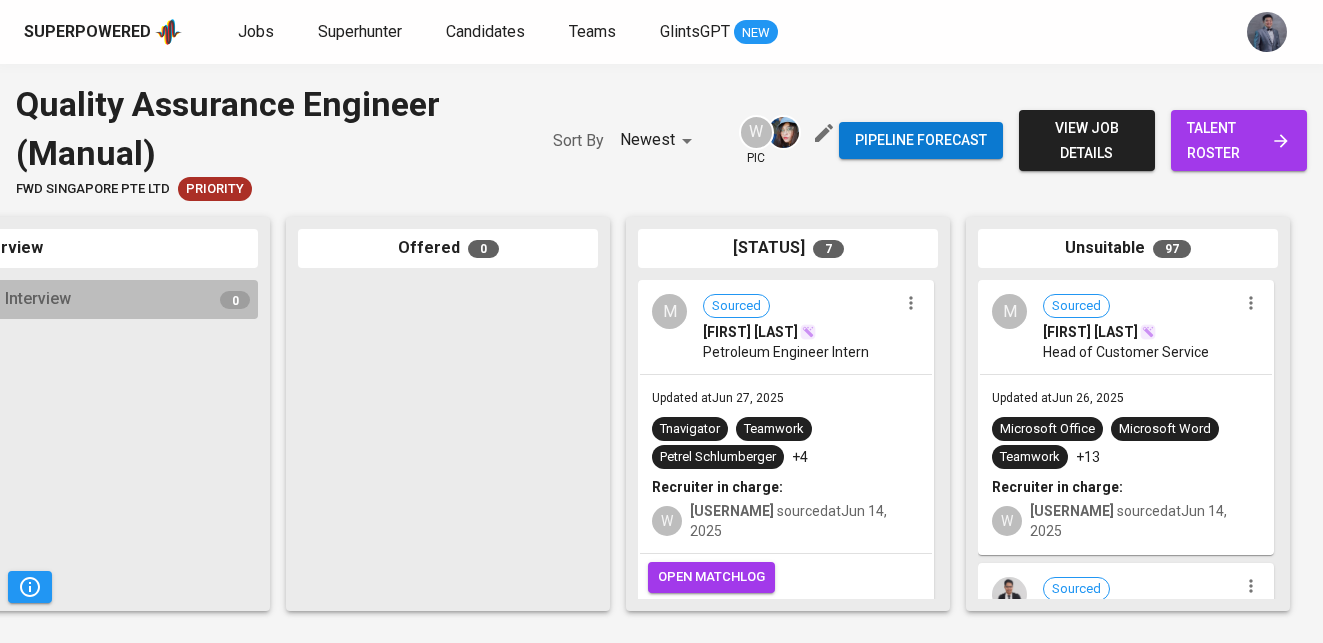 scroll, scrollTop: 1, scrollLeft: 0, axis: vertical 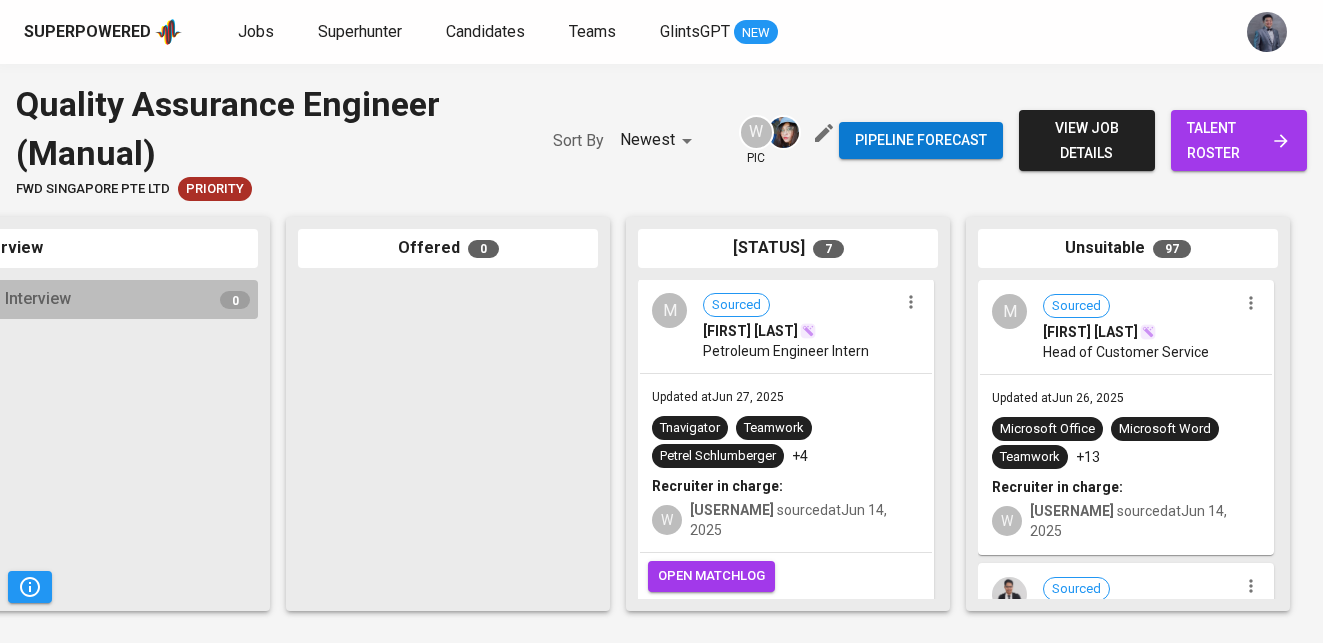 click on "[ORGANIZATION] [ROLE]" at bounding box center (786, 327) 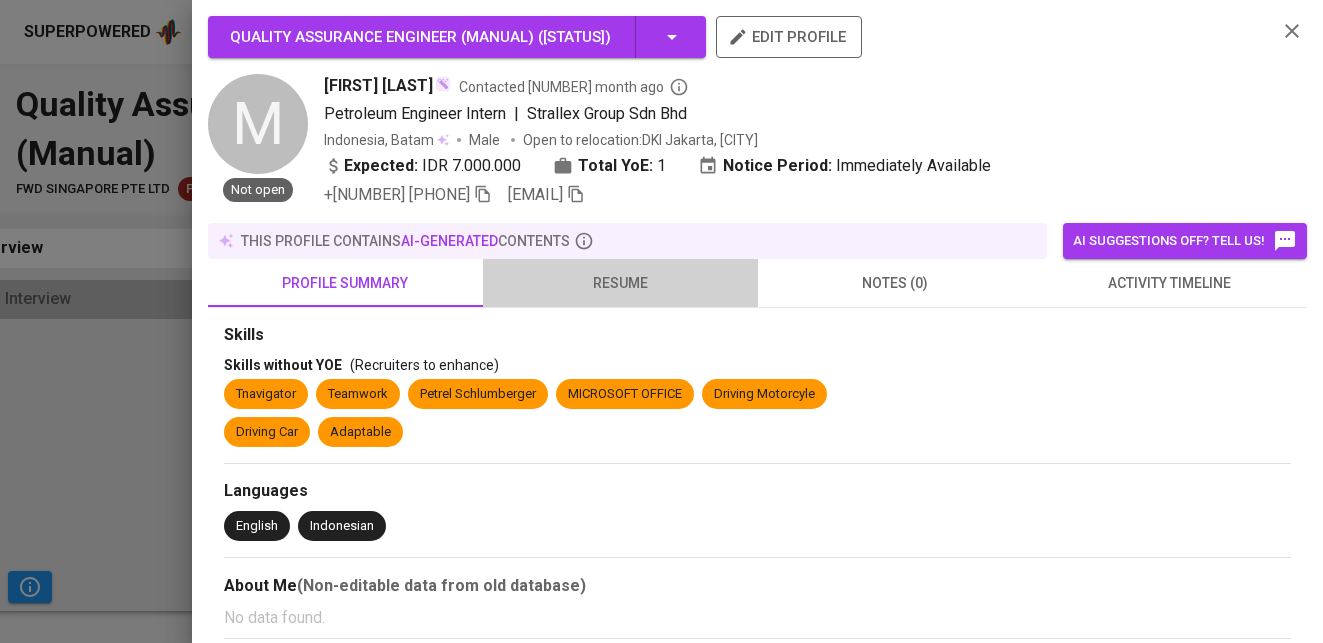 click on "resume" at bounding box center [620, 283] 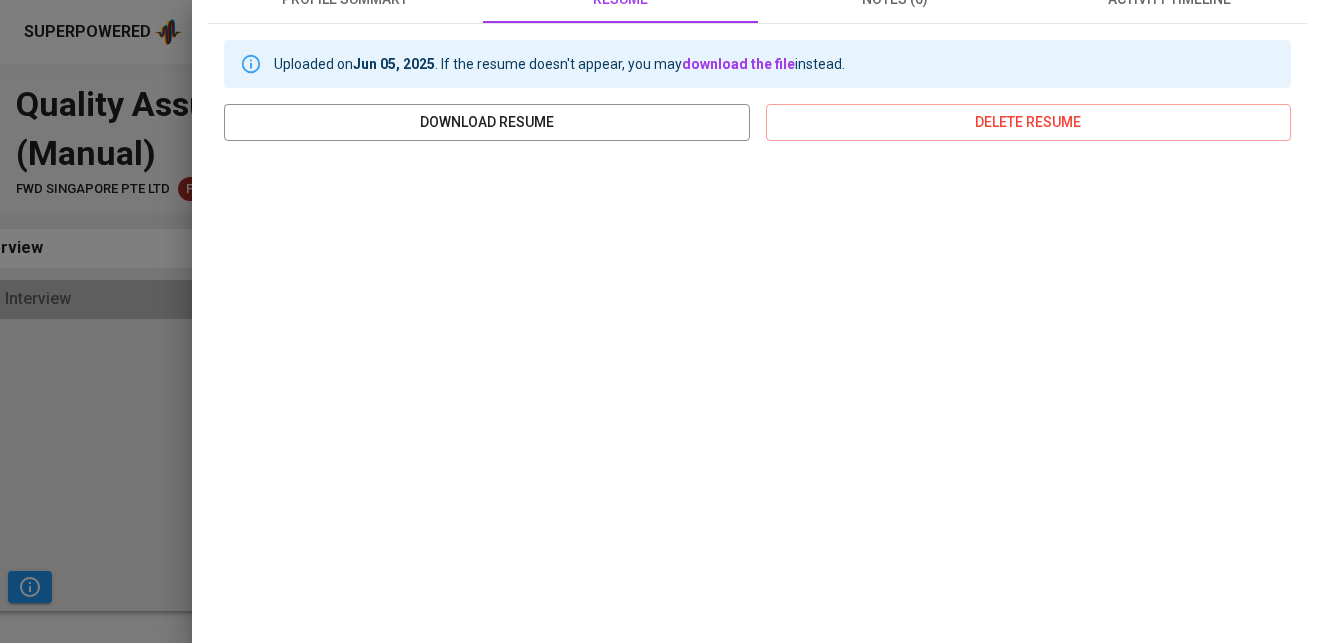 scroll, scrollTop: 0, scrollLeft: 0, axis: both 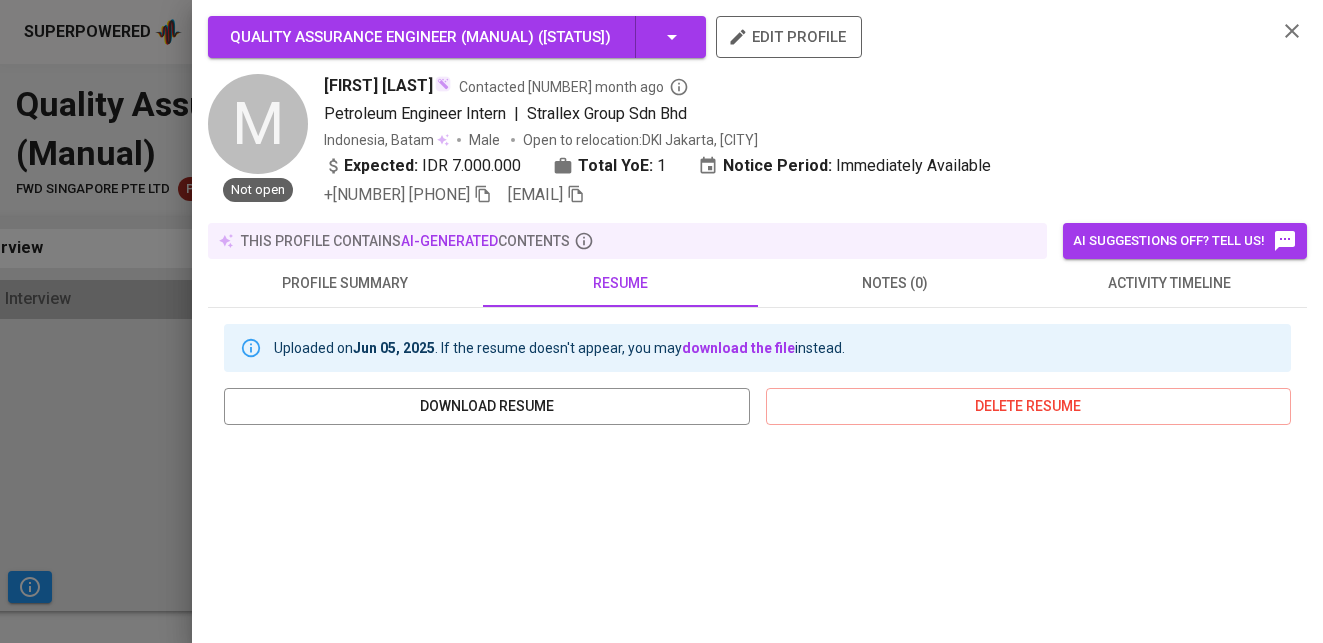 click at bounding box center (483, 194) 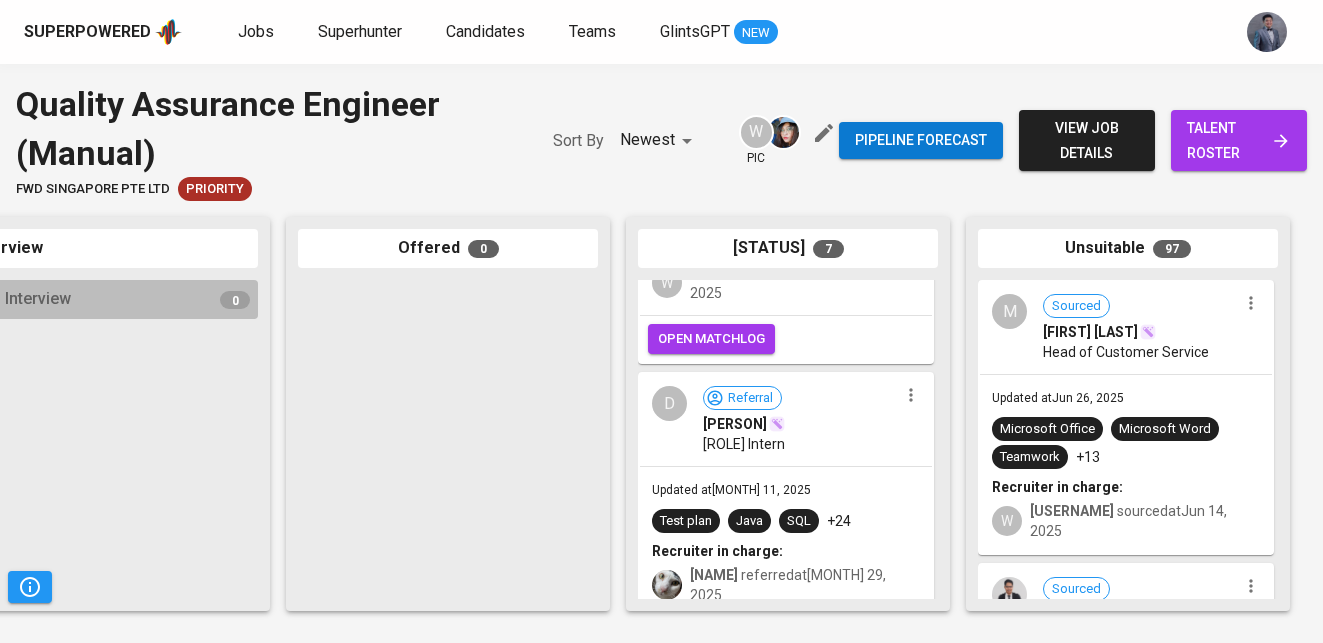 scroll, scrollTop: 943, scrollLeft: 0, axis: vertical 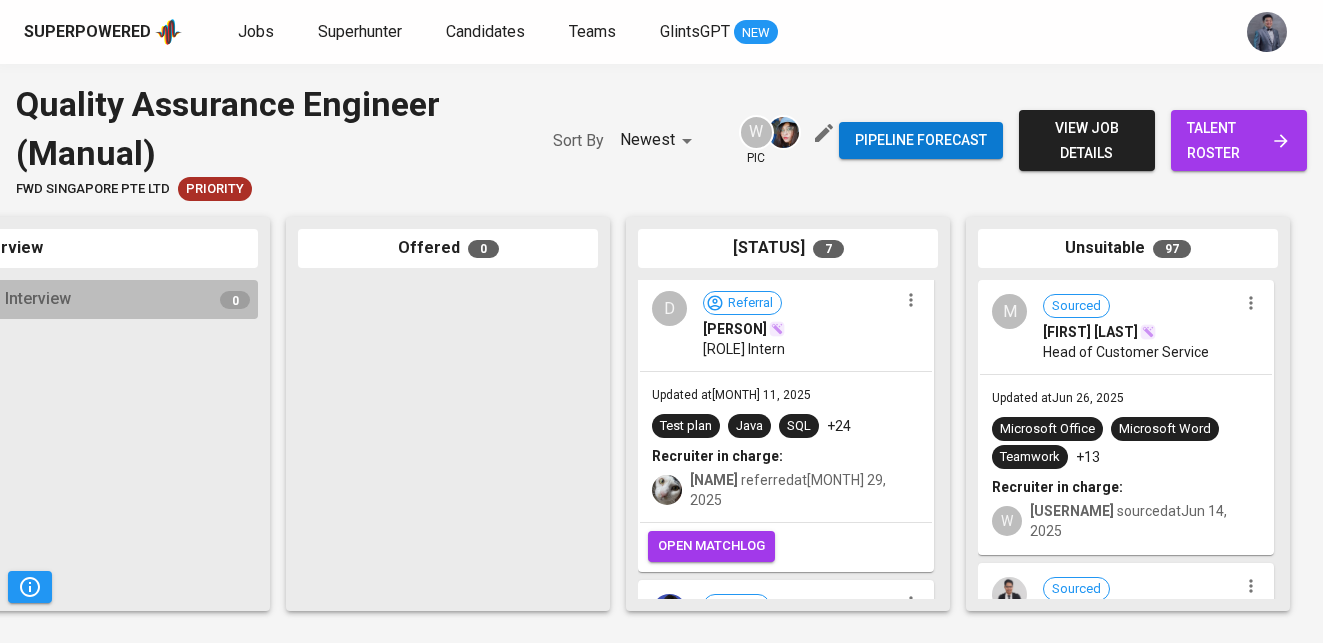 click on "[ROLE] Intern" at bounding box center [744, 349] 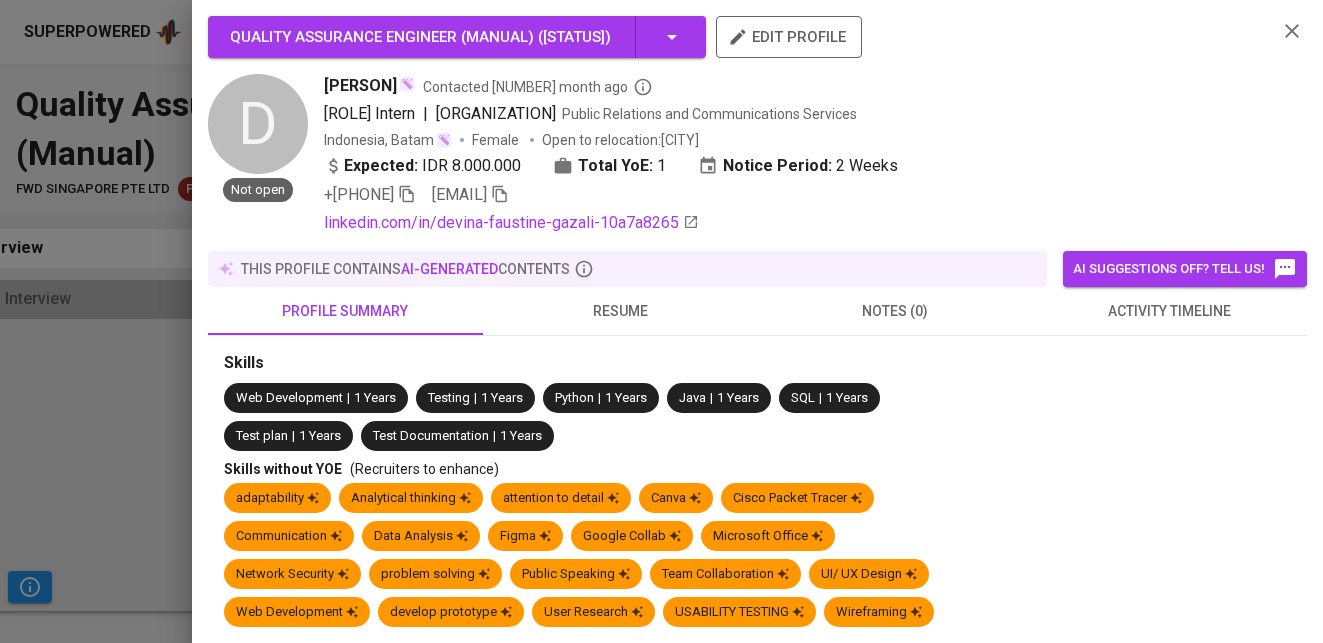 click on "resume" at bounding box center (345, 311) 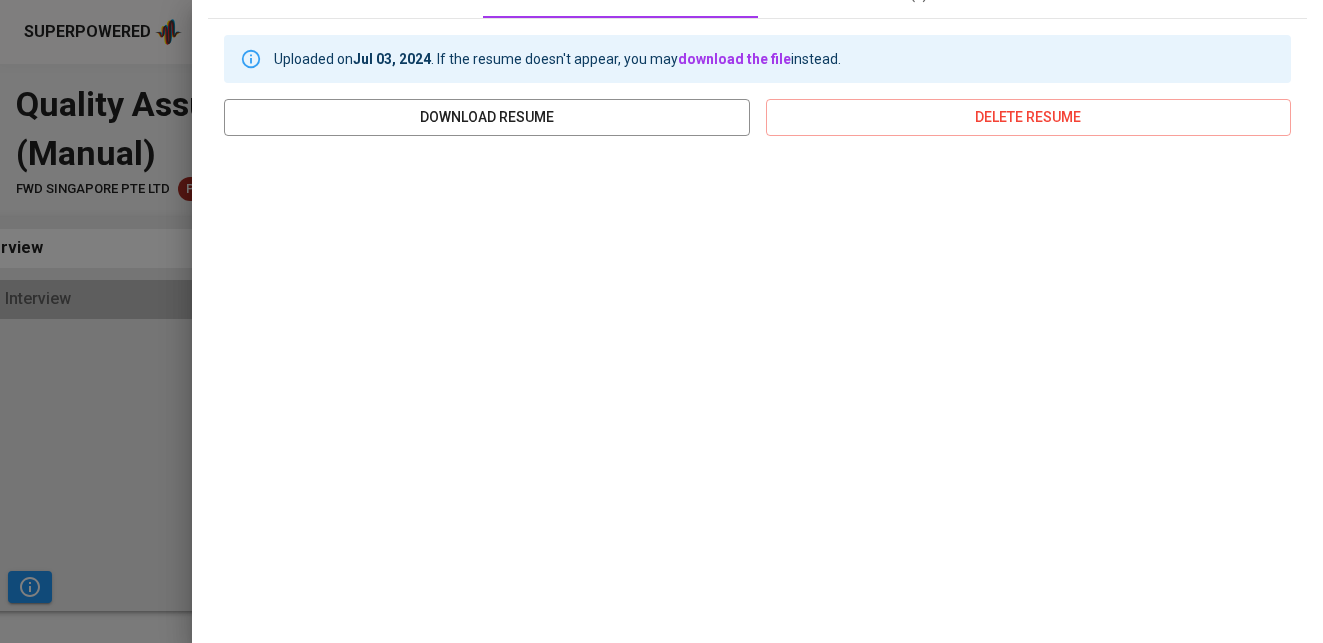 scroll, scrollTop: 370, scrollLeft: 0, axis: vertical 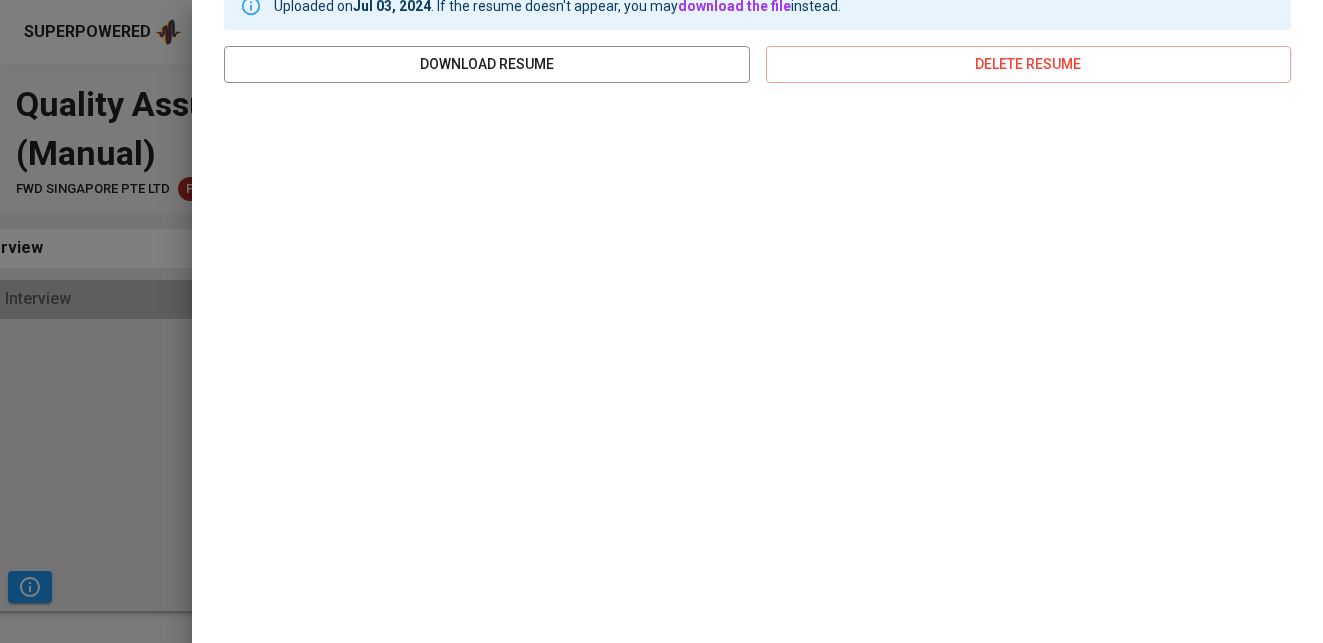 click at bounding box center [661, 321] 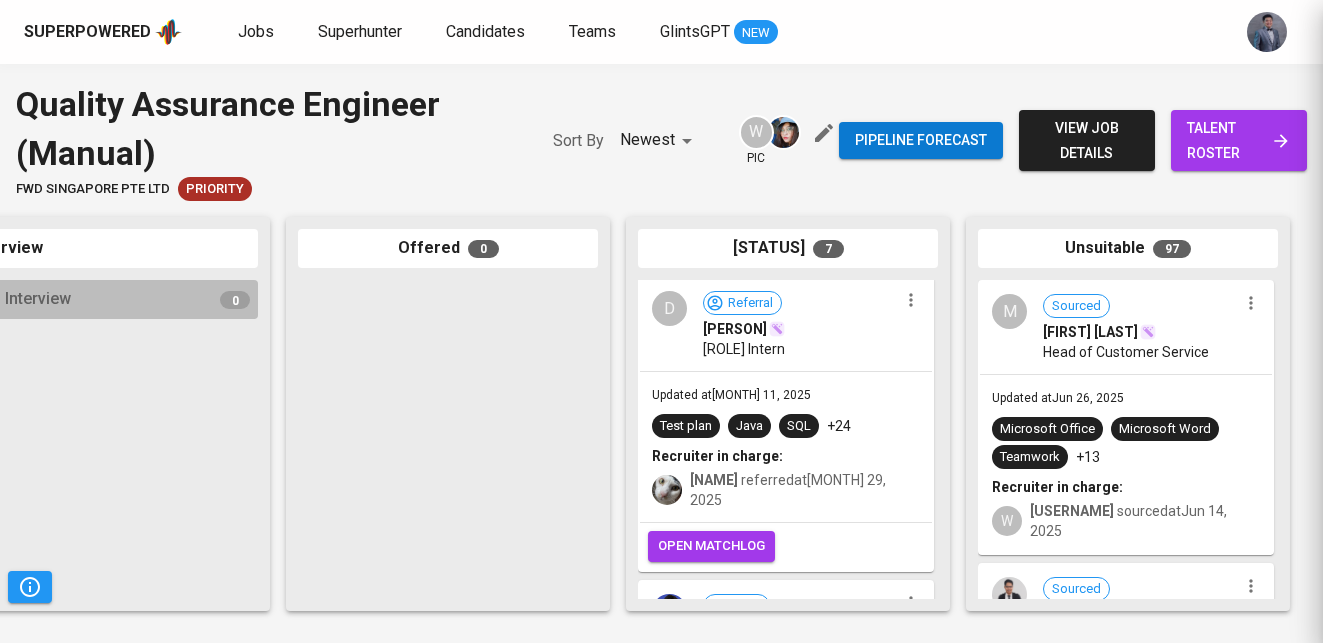 scroll, scrollTop: 0, scrollLeft: 0, axis: both 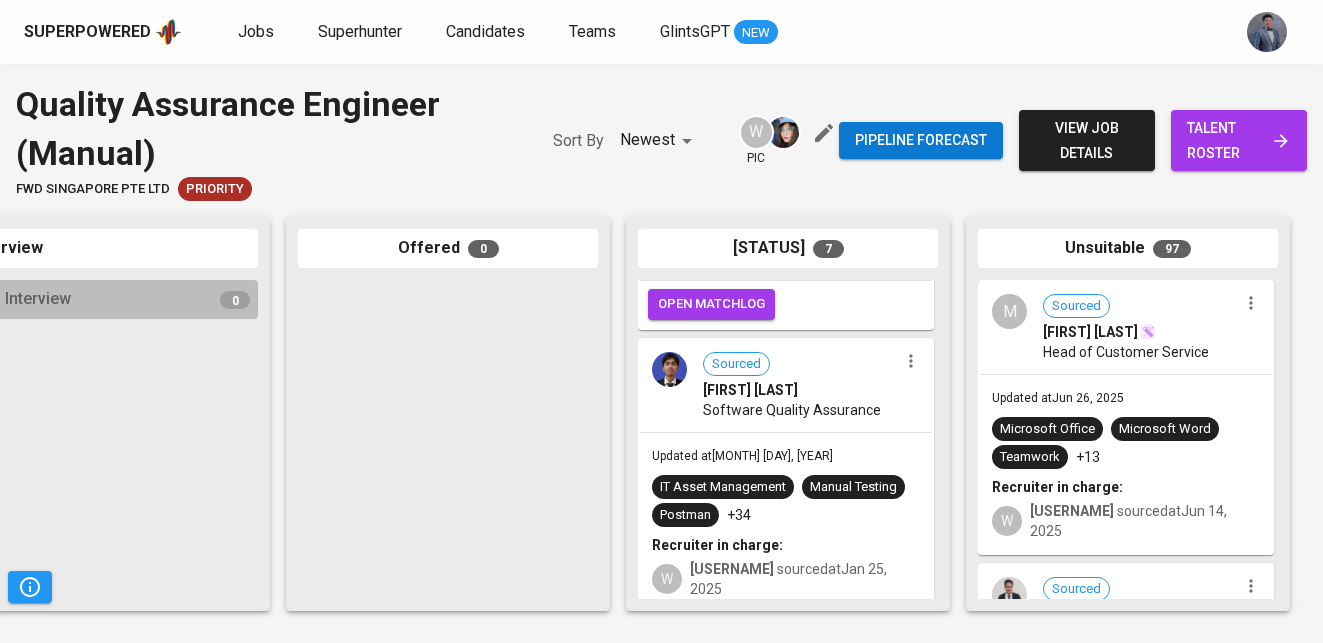click on "Updated at  Feb 19, 2025 IT Asset Management Manual Testing Postman +34 Recruiter in charge: W [FIRST] [LAST]   sourced  at  Jan 25, 2025" at bounding box center (786, 522) 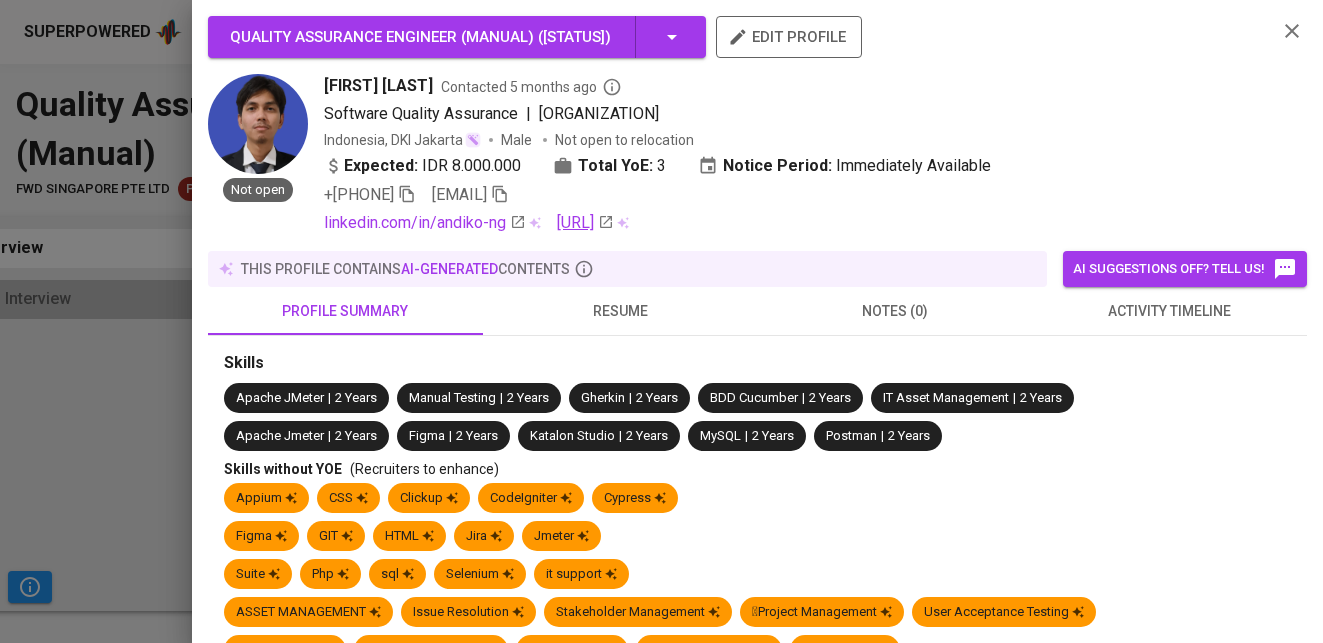 click on "[URL]" at bounding box center (585, 223) 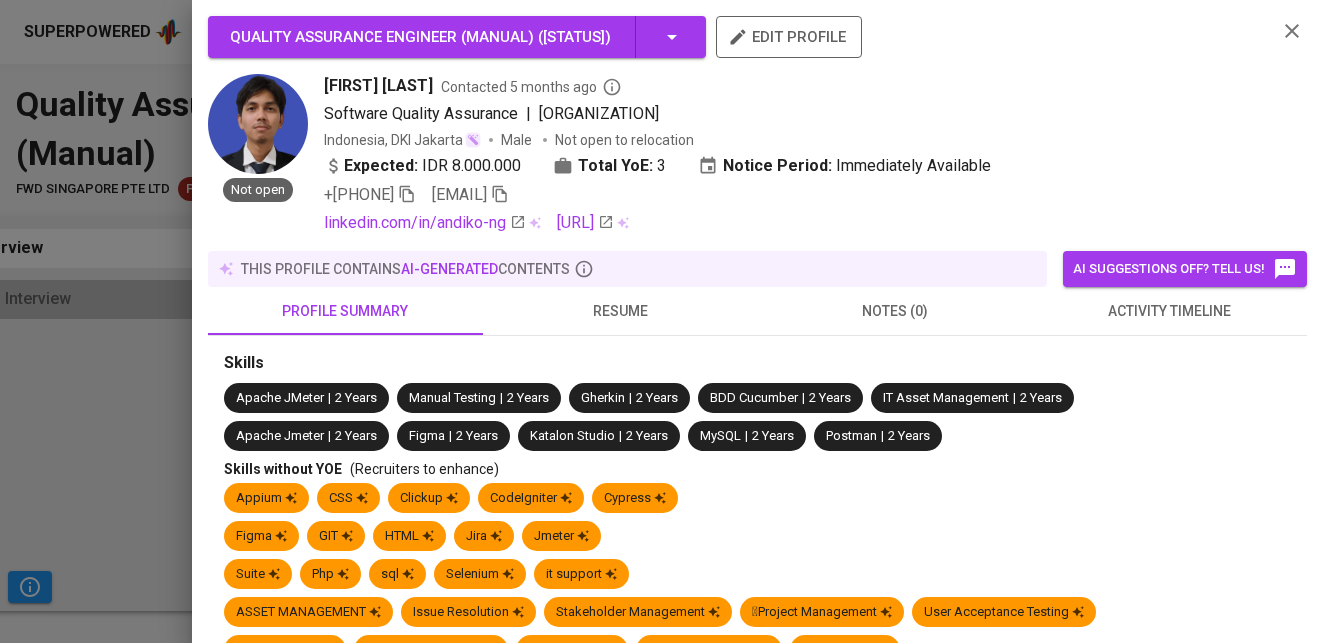 click on "resume" at bounding box center [620, 311] 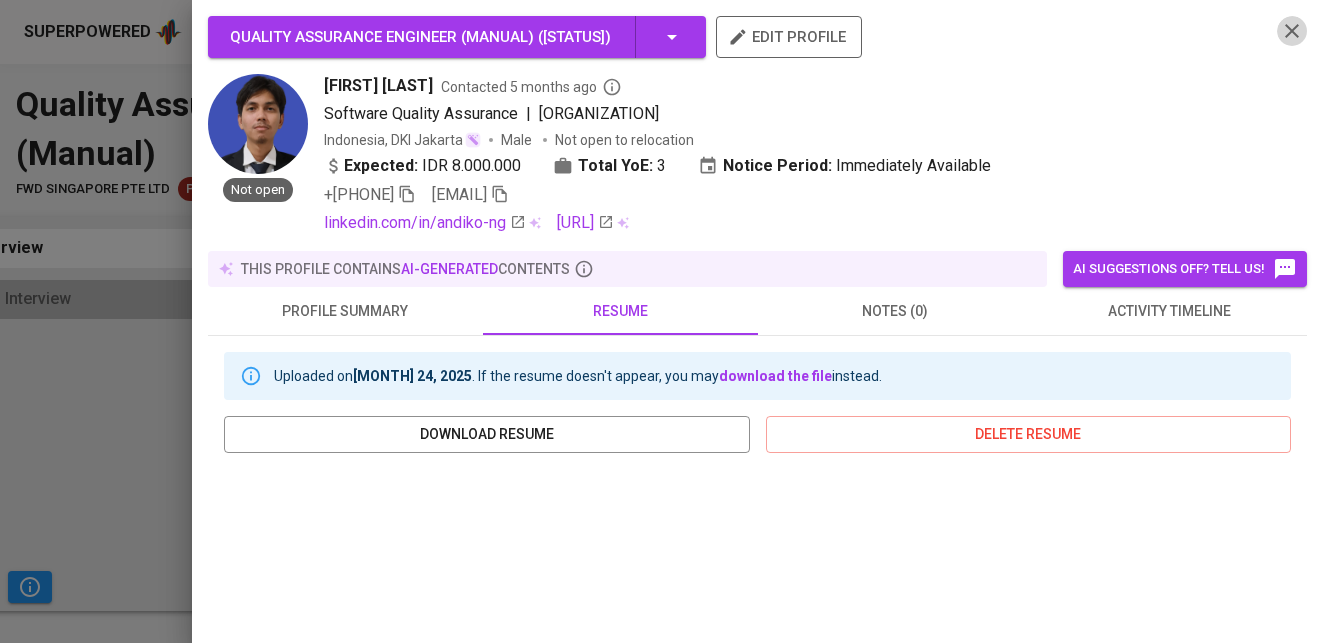 click at bounding box center (407, 194) 